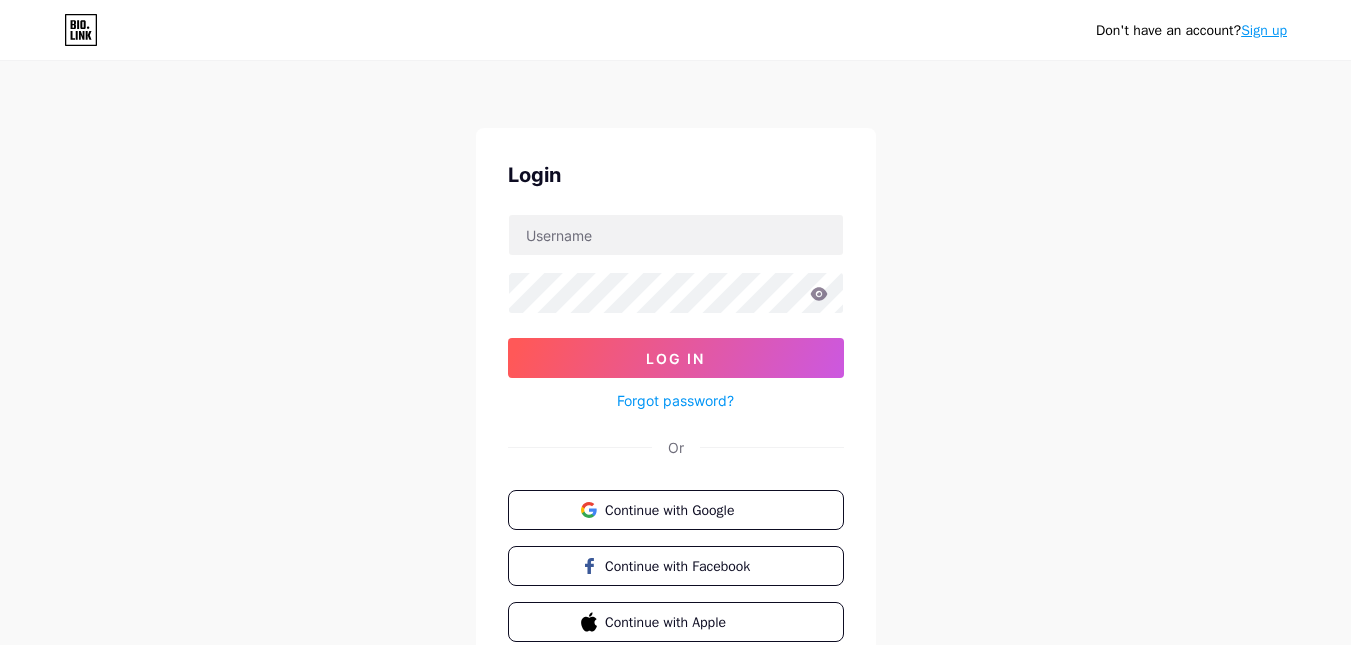 scroll, scrollTop: 0, scrollLeft: 0, axis: both 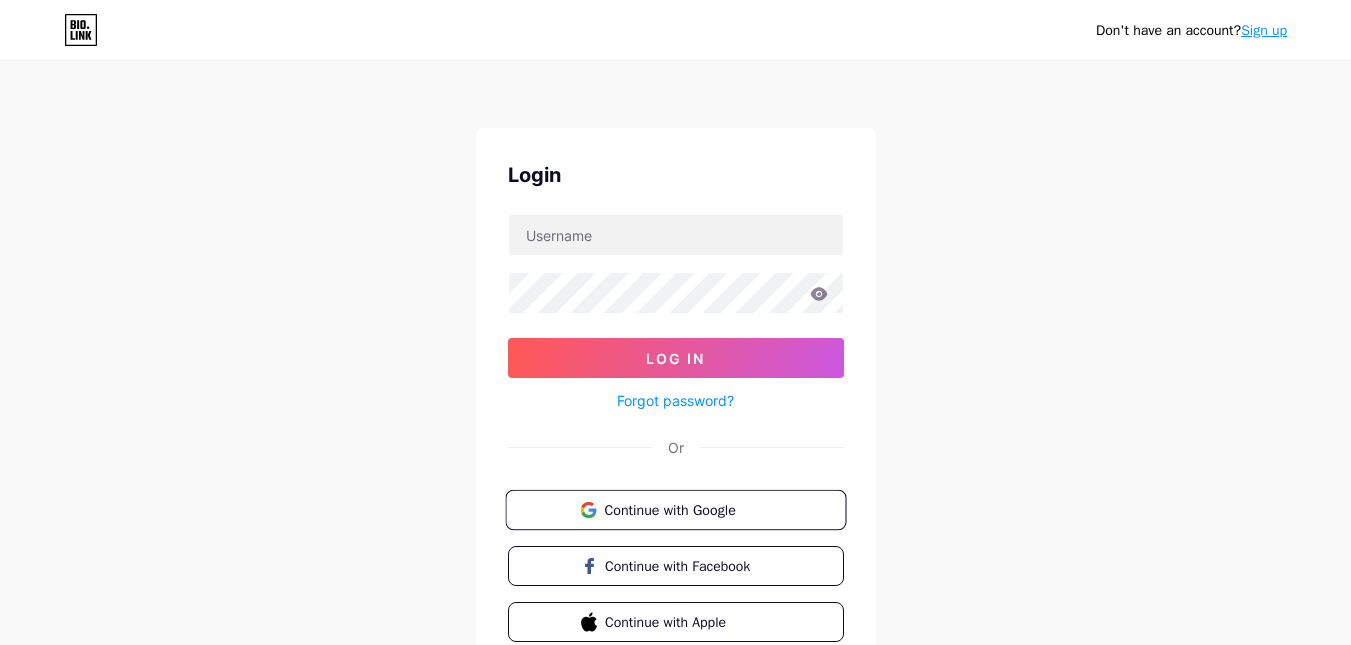 click on "Continue with Google" at bounding box center (687, 509) 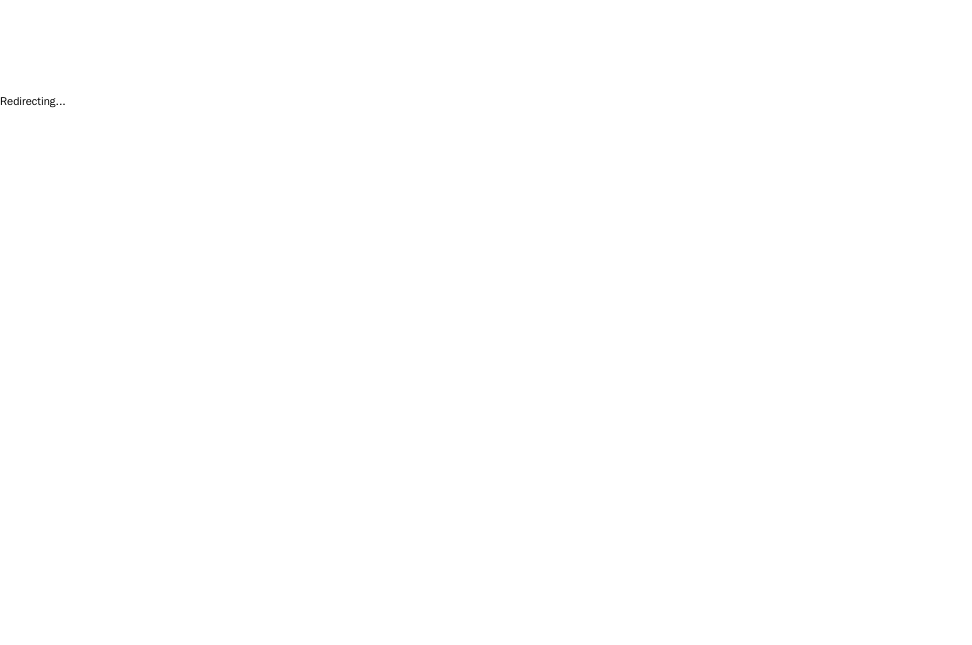scroll, scrollTop: 0, scrollLeft: 0, axis: both 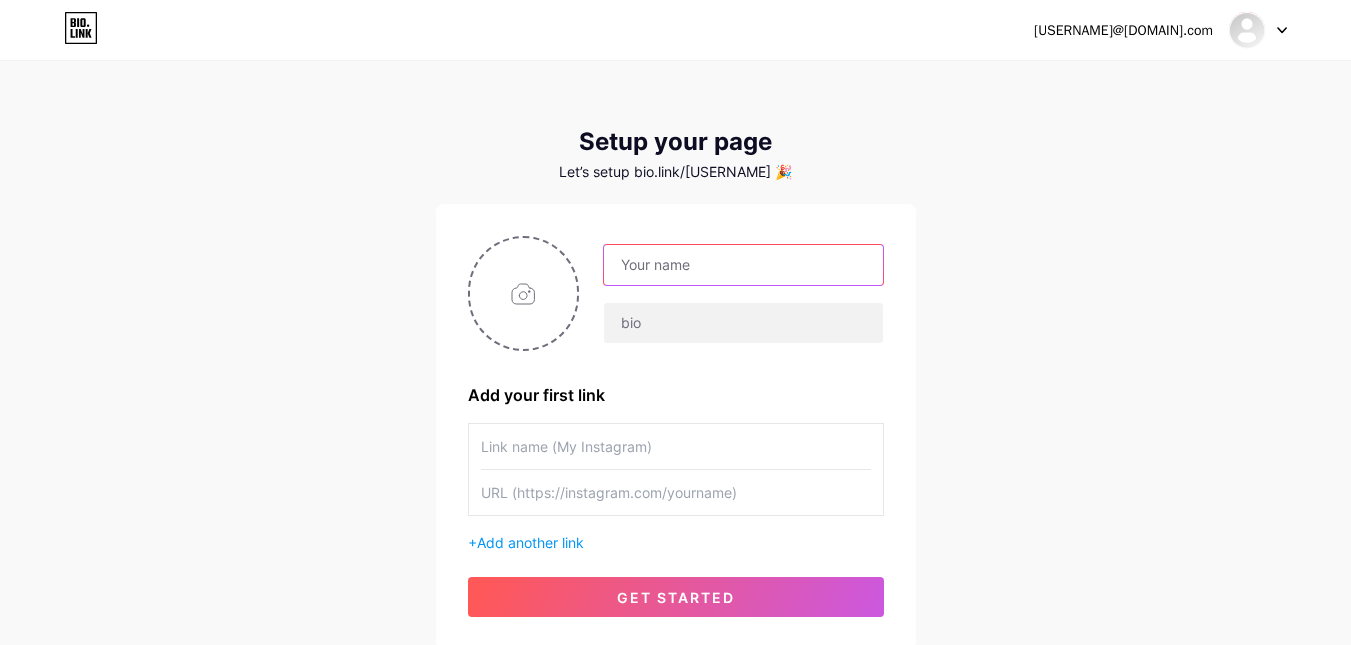 click at bounding box center [743, 265] 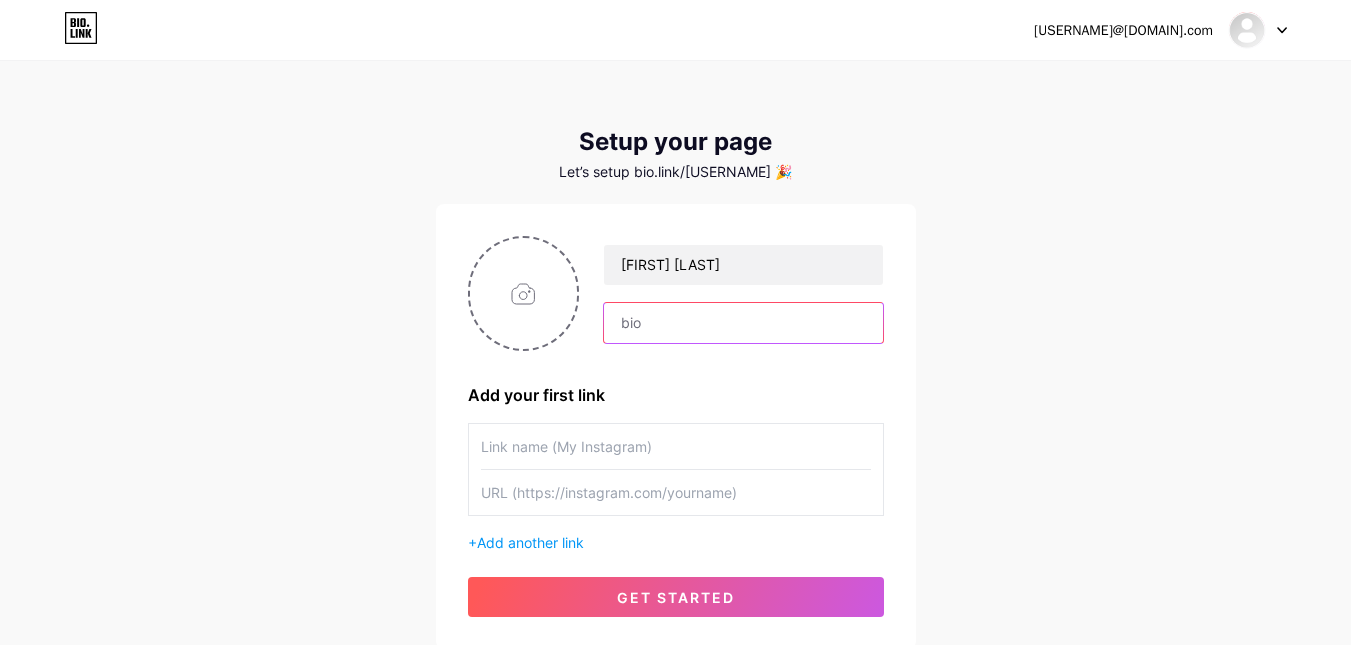 click at bounding box center (743, 323) 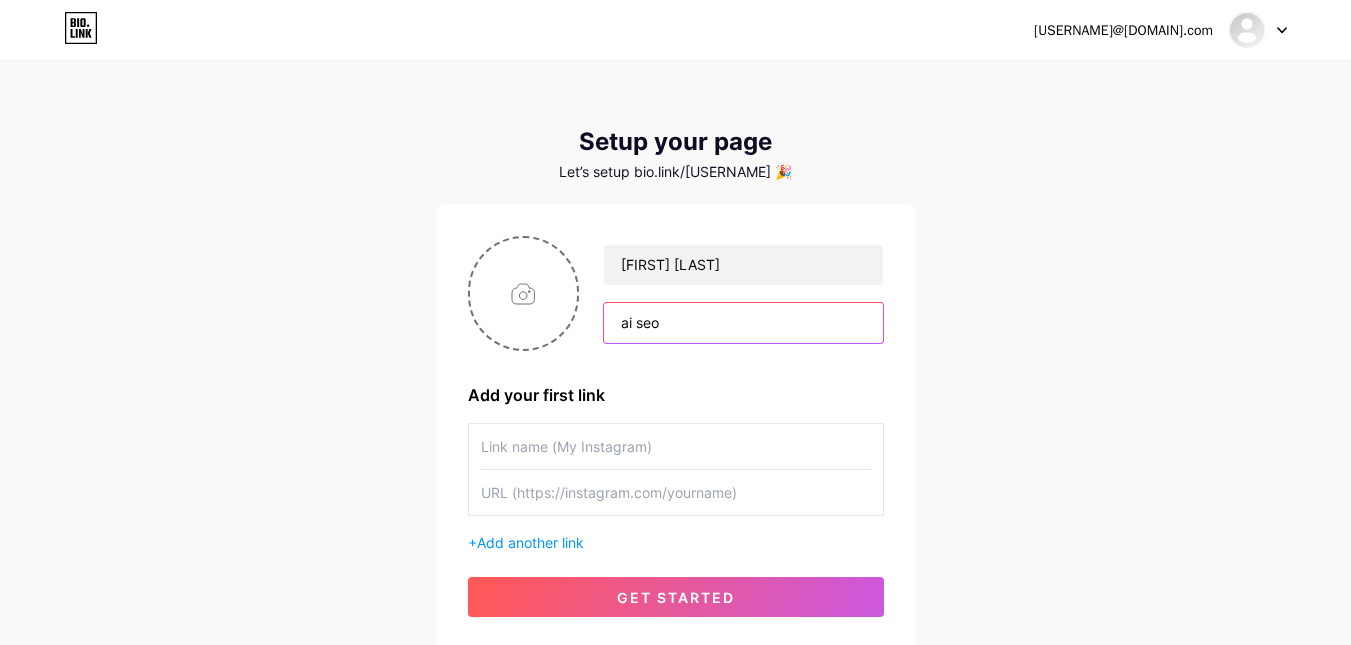 type on "ai seo" 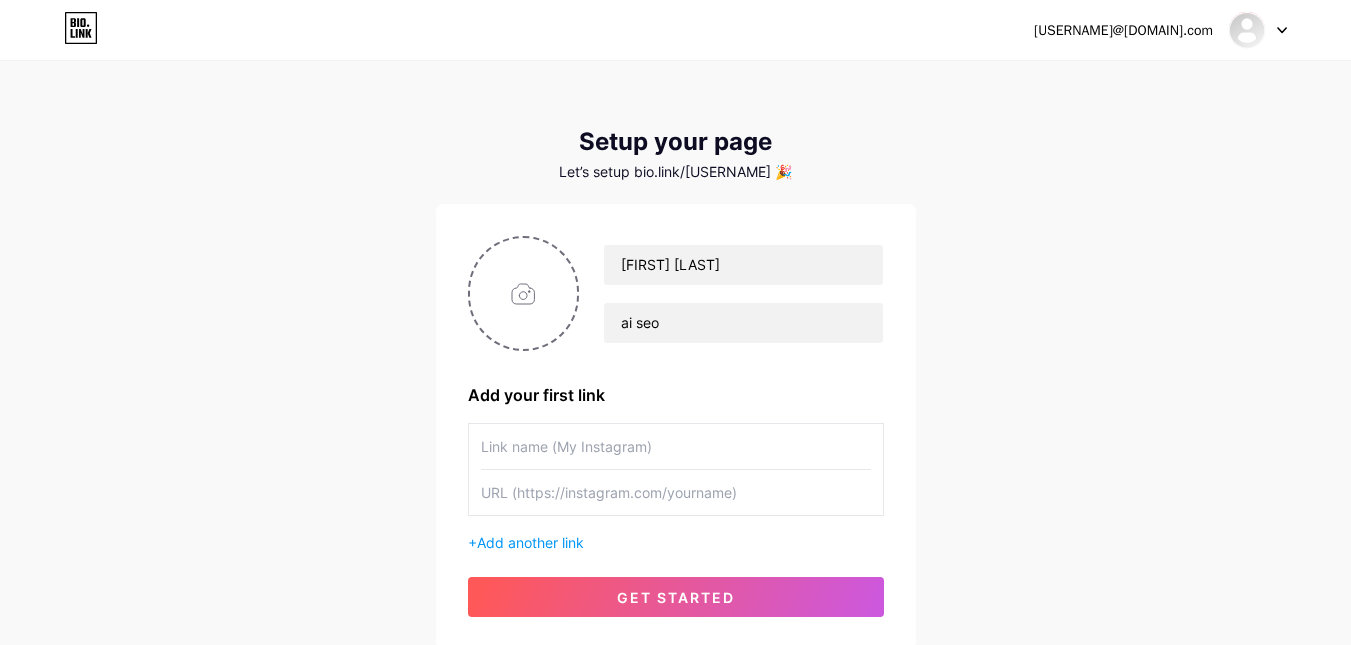 click at bounding box center [676, 446] 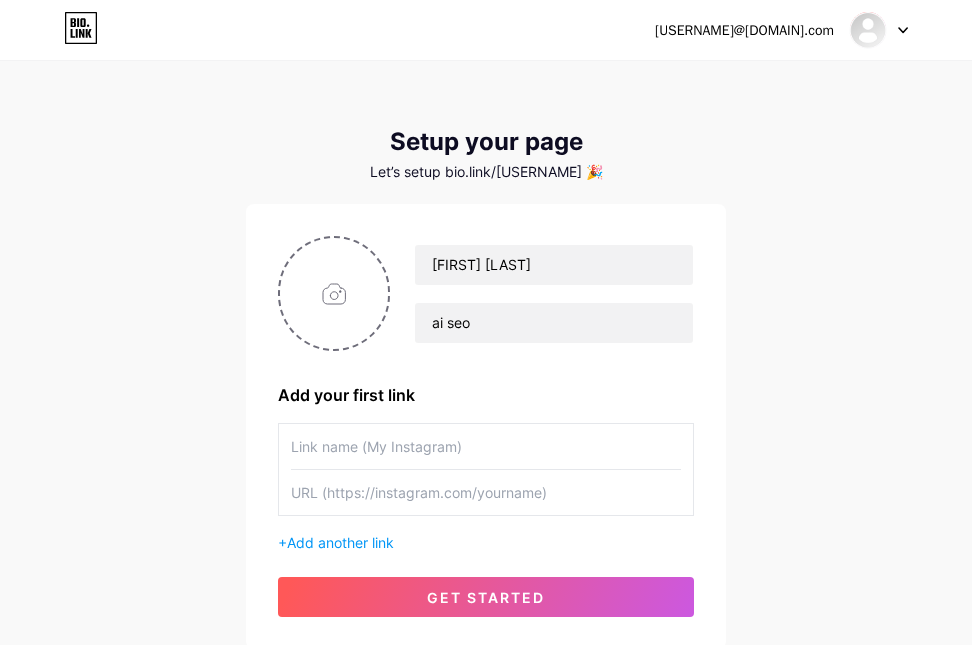 click at bounding box center (486, 446) 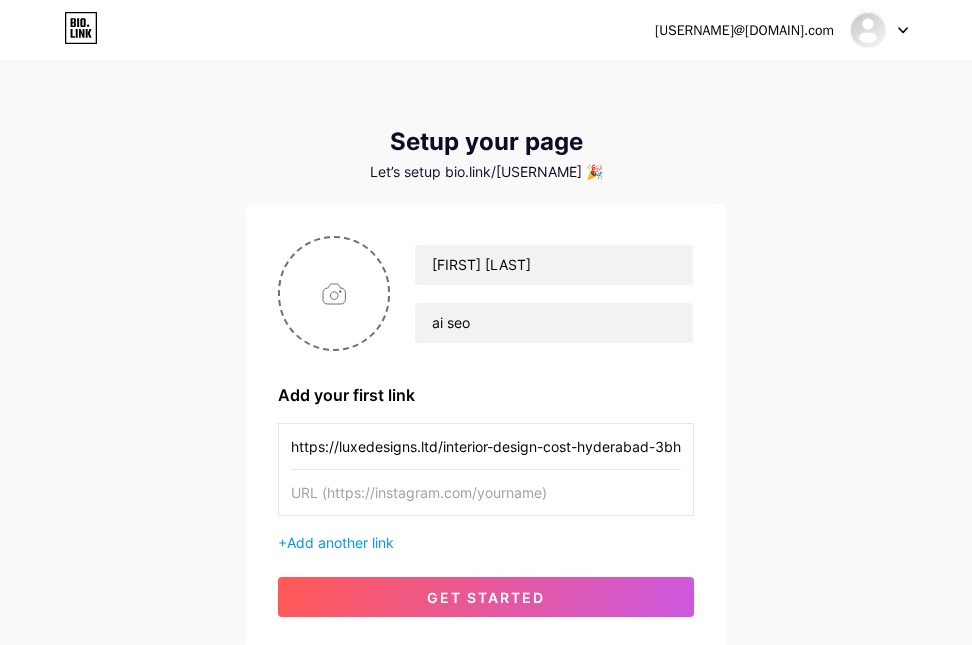 scroll, scrollTop: 0, scrollLeft: 87, axis: horizontal 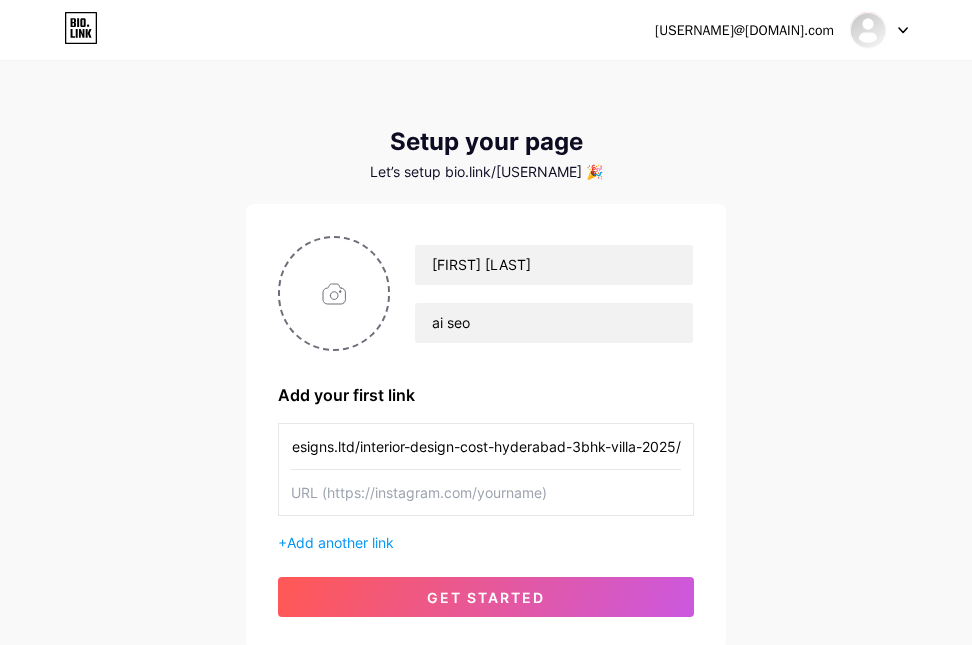 type on "https://luxedesigns.ltd/interior-design-cost-hyderabad-3bhk-villa-2025/" 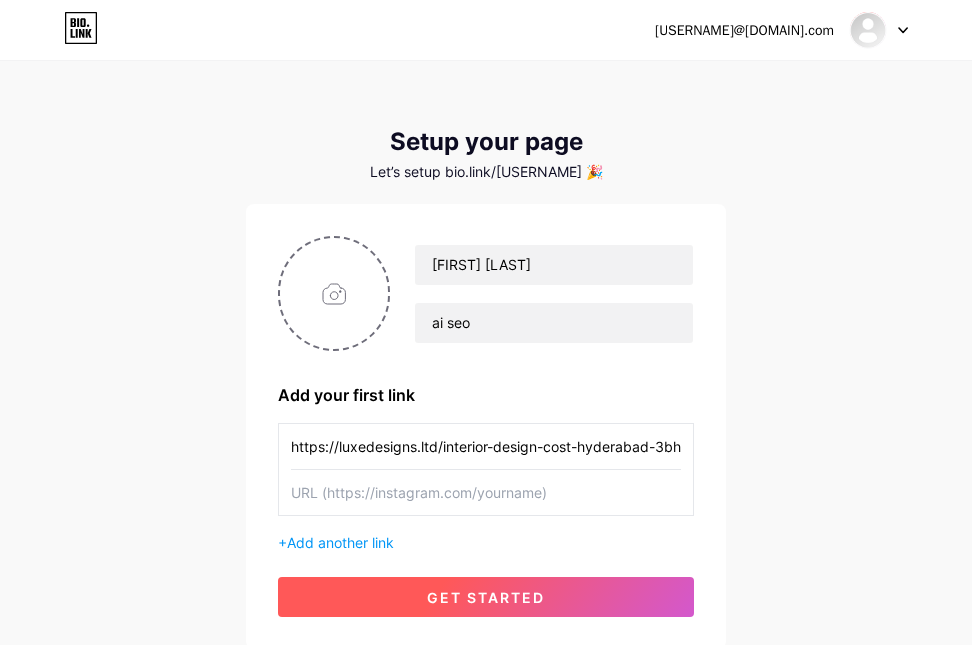 click on "get started" at bounding box center (486, 597) 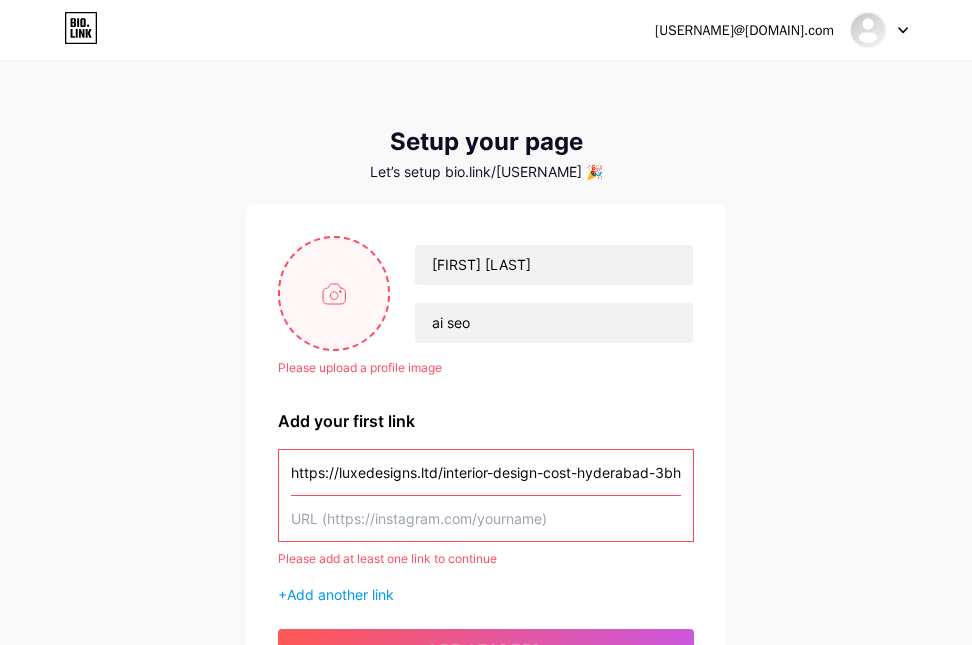 click at bounding box center (334, 293) 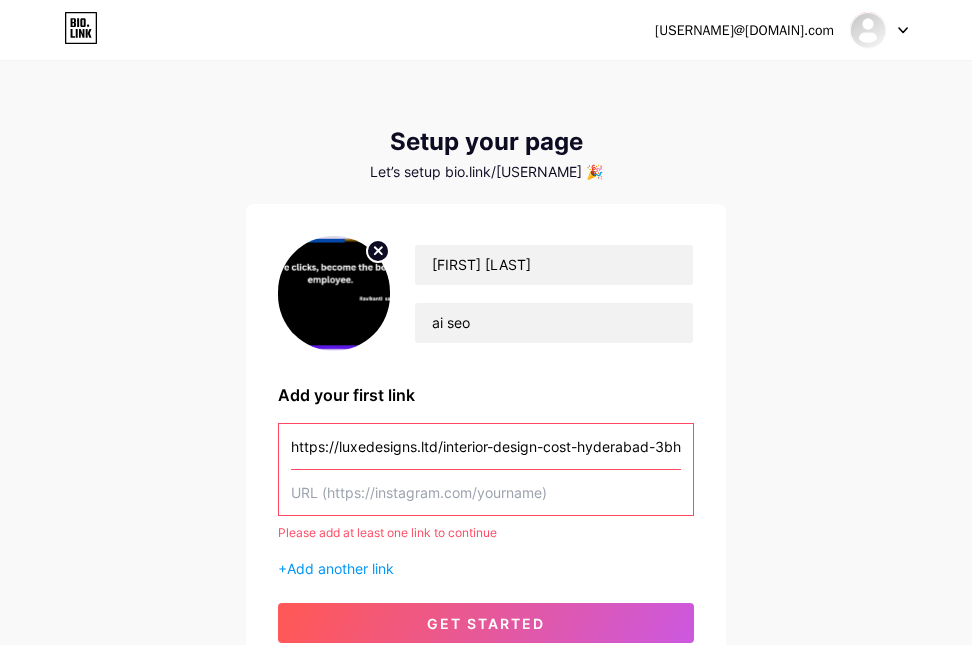click at bounding box center [378, 251] 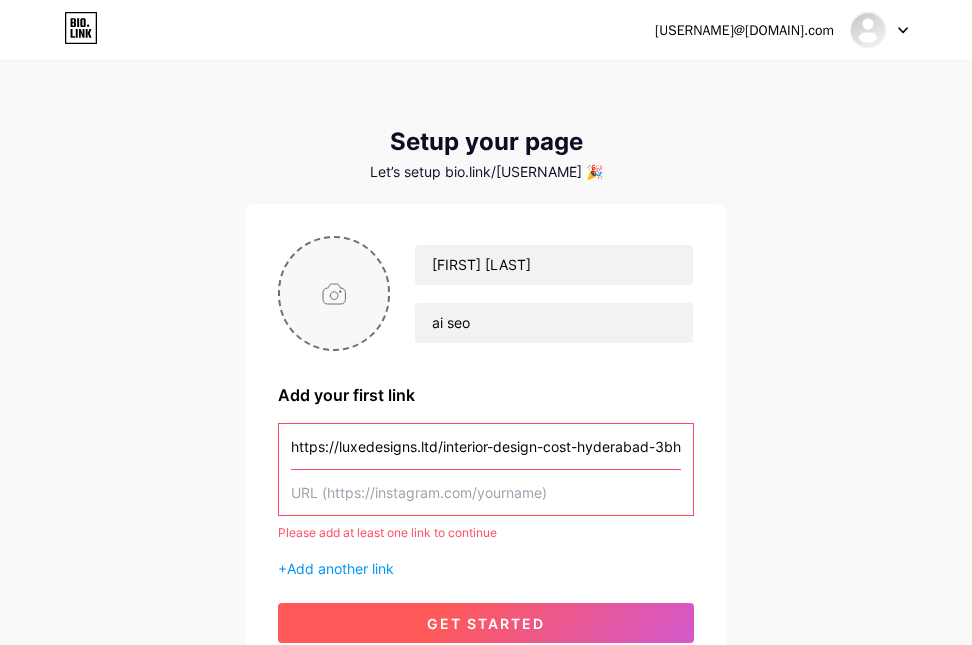 click on "get started" at bounding box center (486, 623) 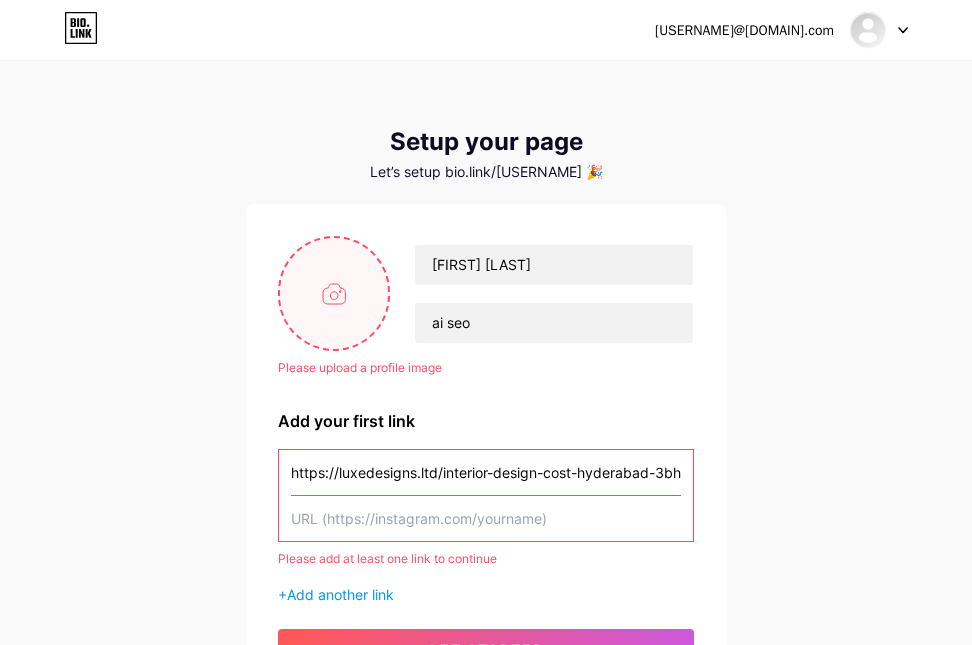 click at bounding box center (334, 293) 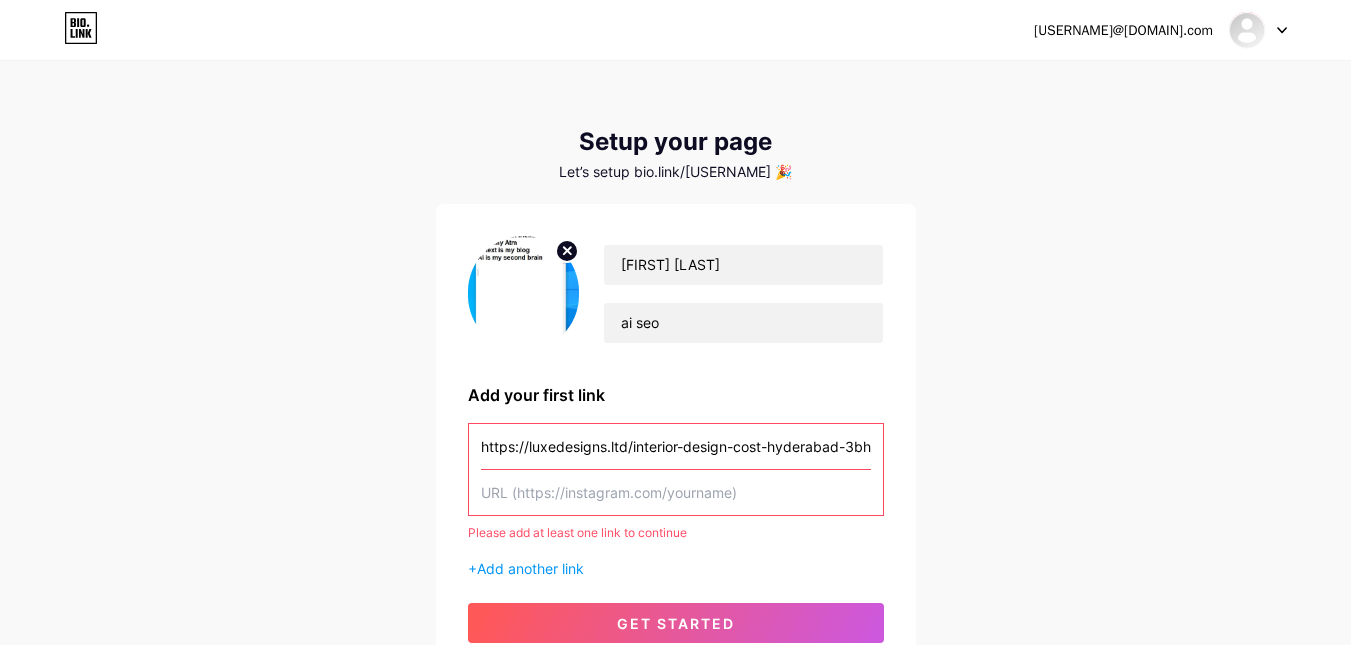 scroll, scrollTop: 174, scrollLeft: 0, axis: vertical 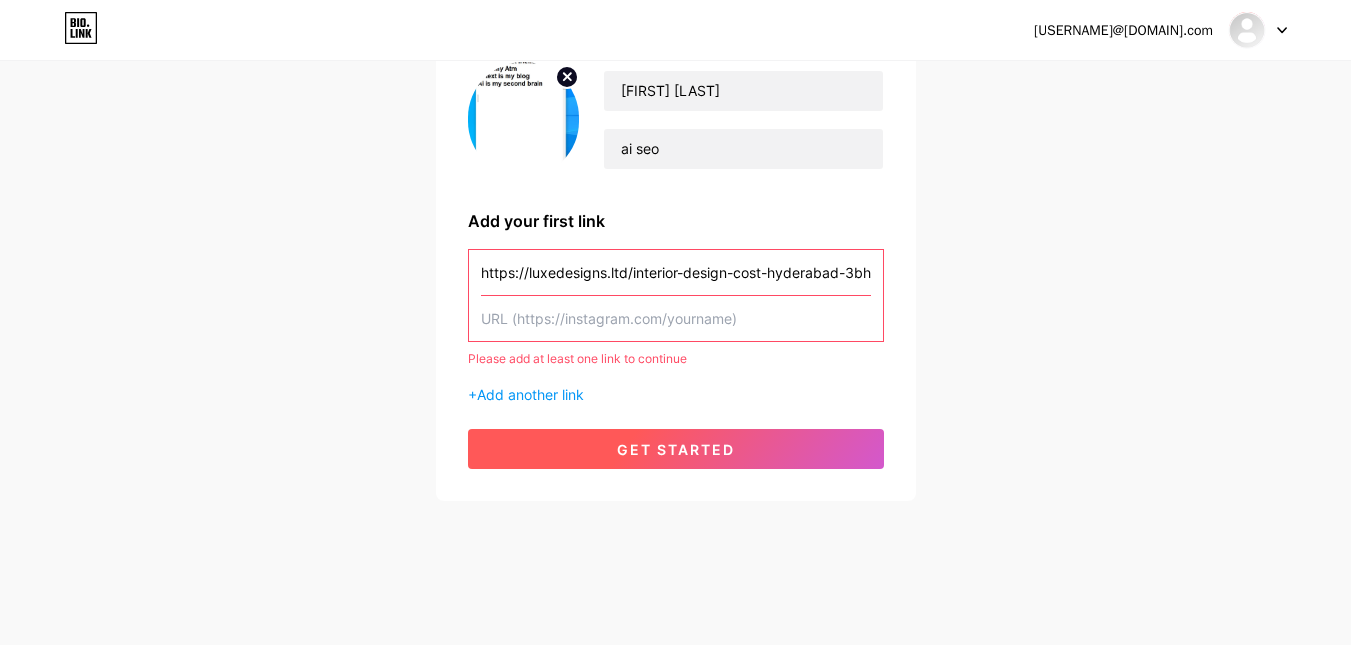 click on "get started" at bounding box center (676, 449) 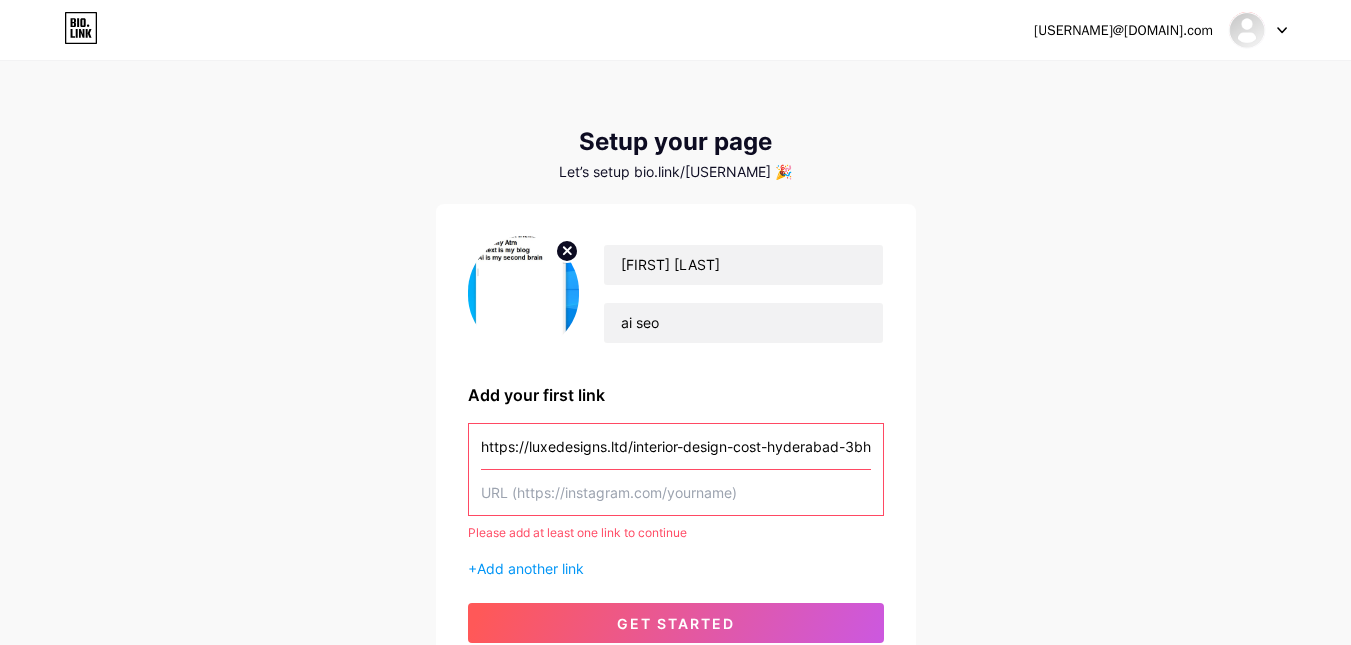 scroll, scrollTop: 174, scrollLeft: 0, axis: vertical 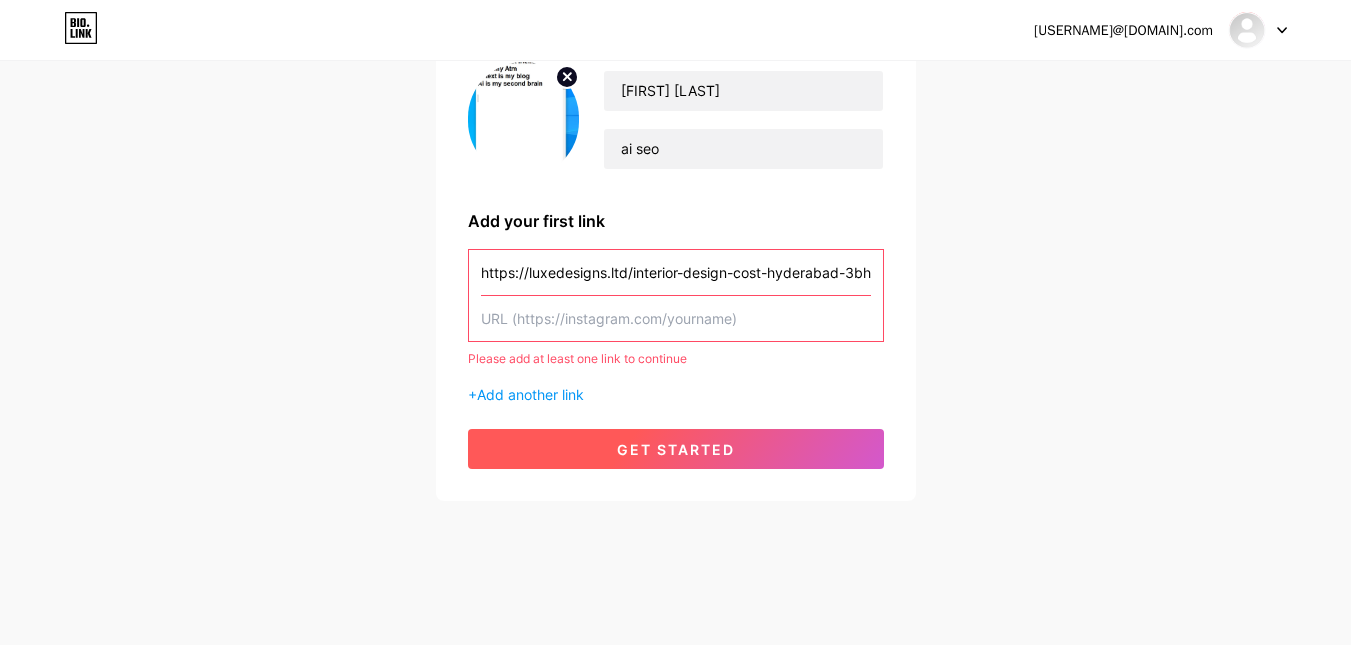 click on "get started" at bounding box center [676, 449] 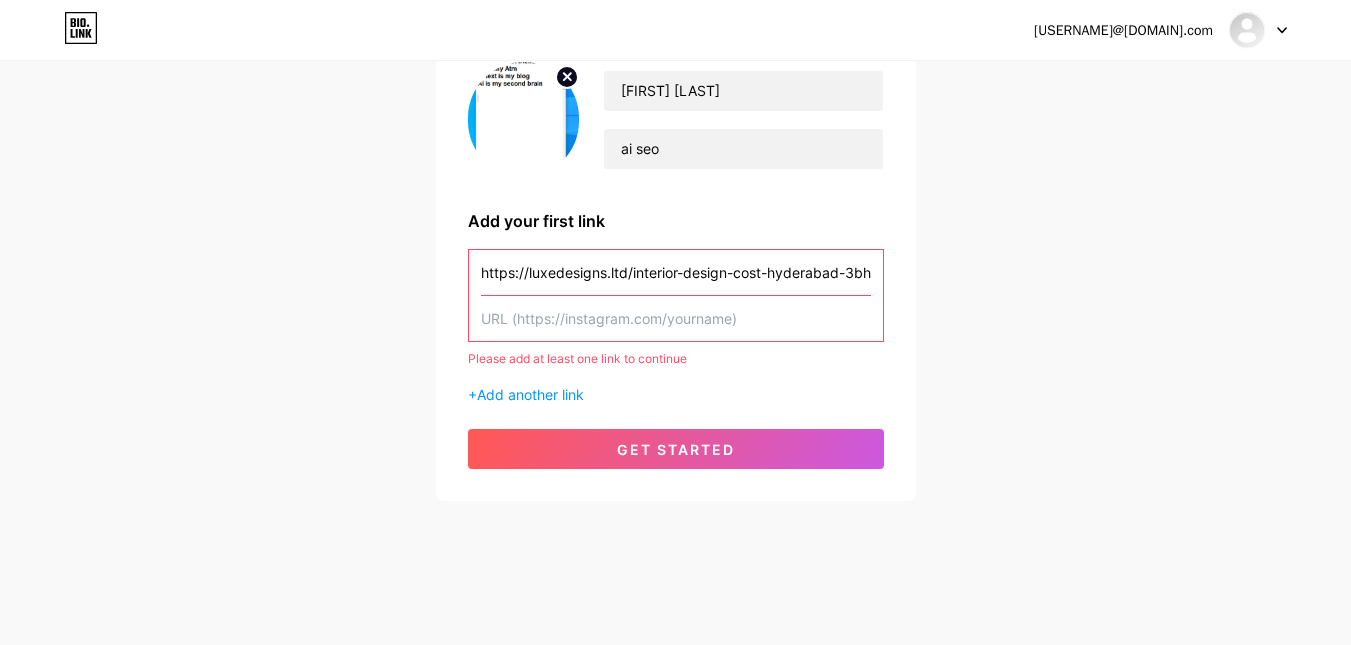 click at bounding box center [676, 272] 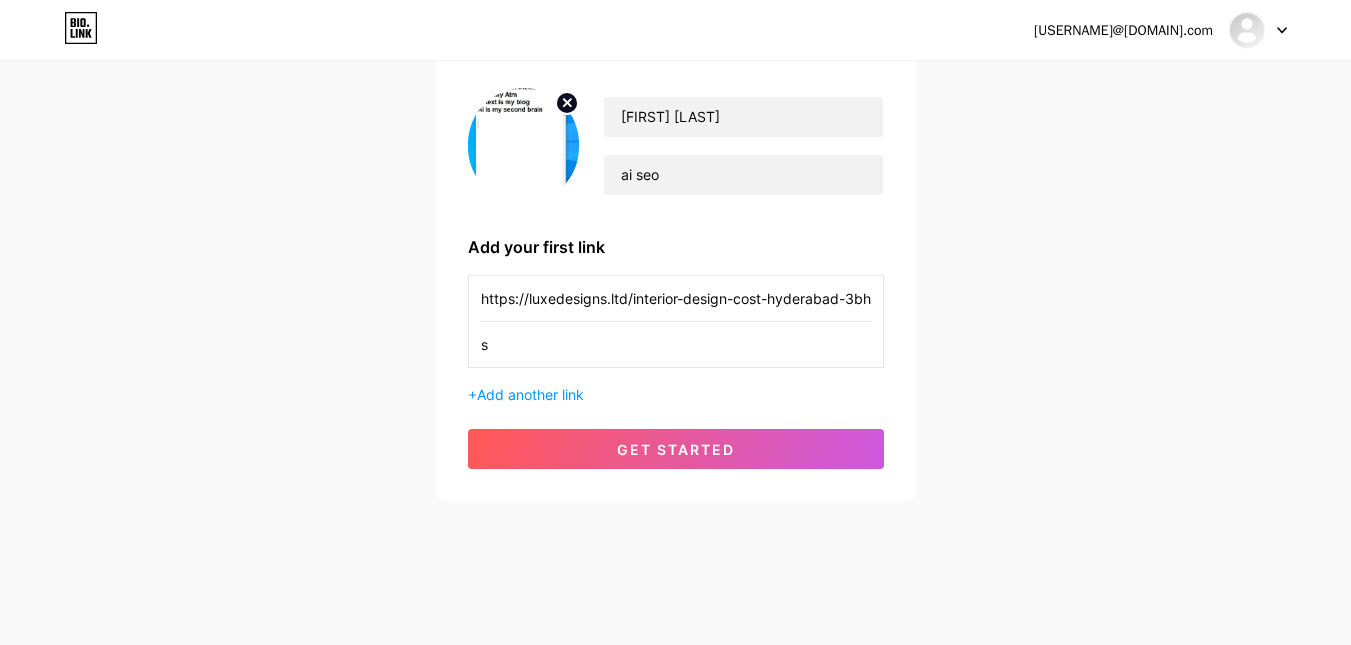 scroll, scrollTop: 148, scrollLeft: 0, axis: vertical 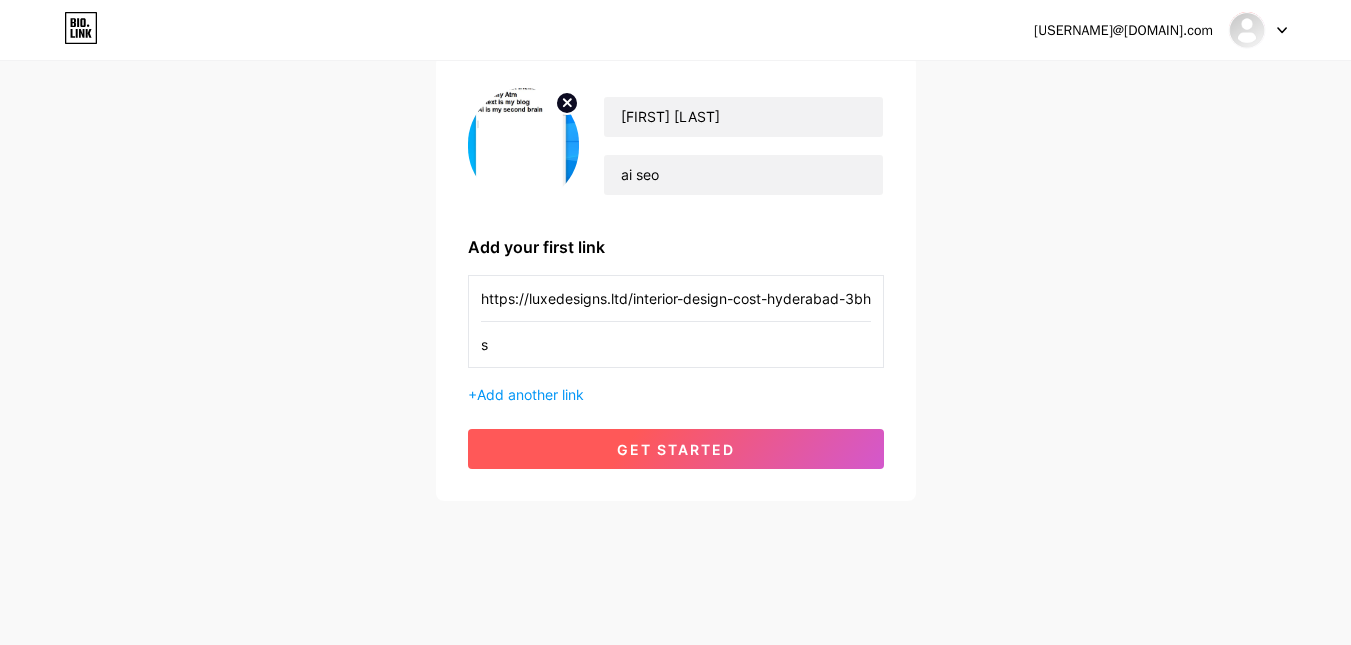 type on "s" 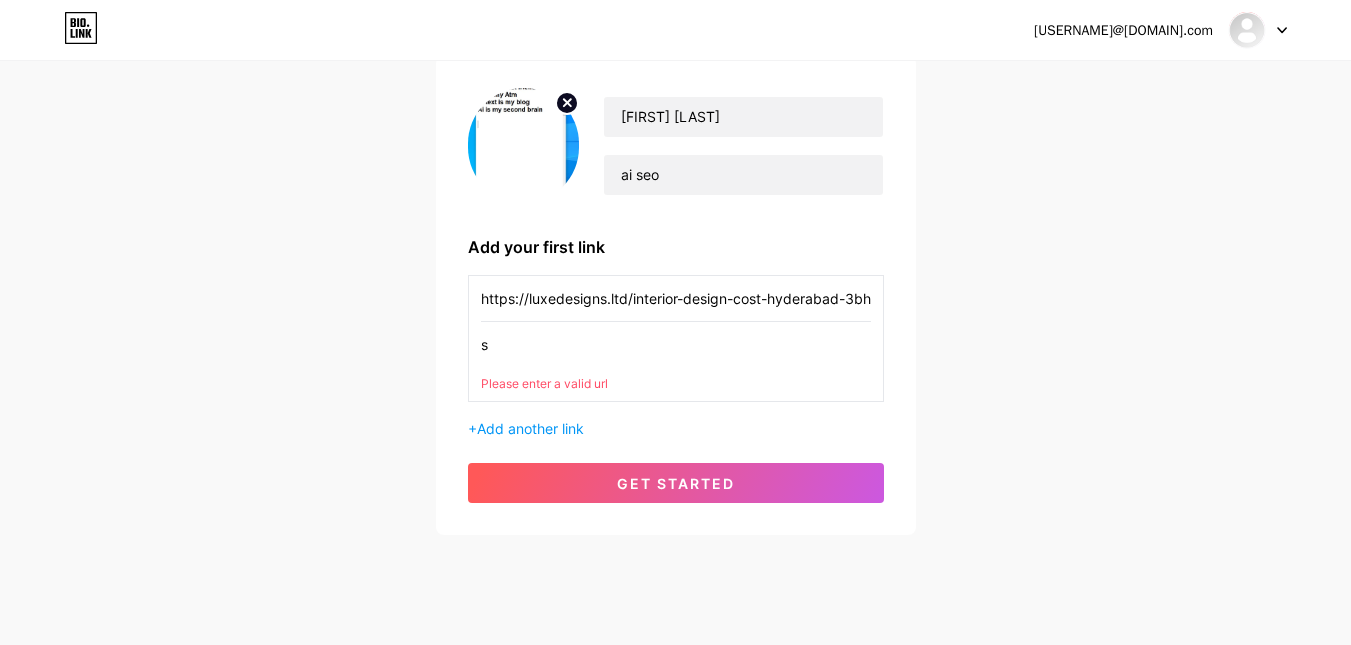 click on "s" at bounding box center (676, 298) 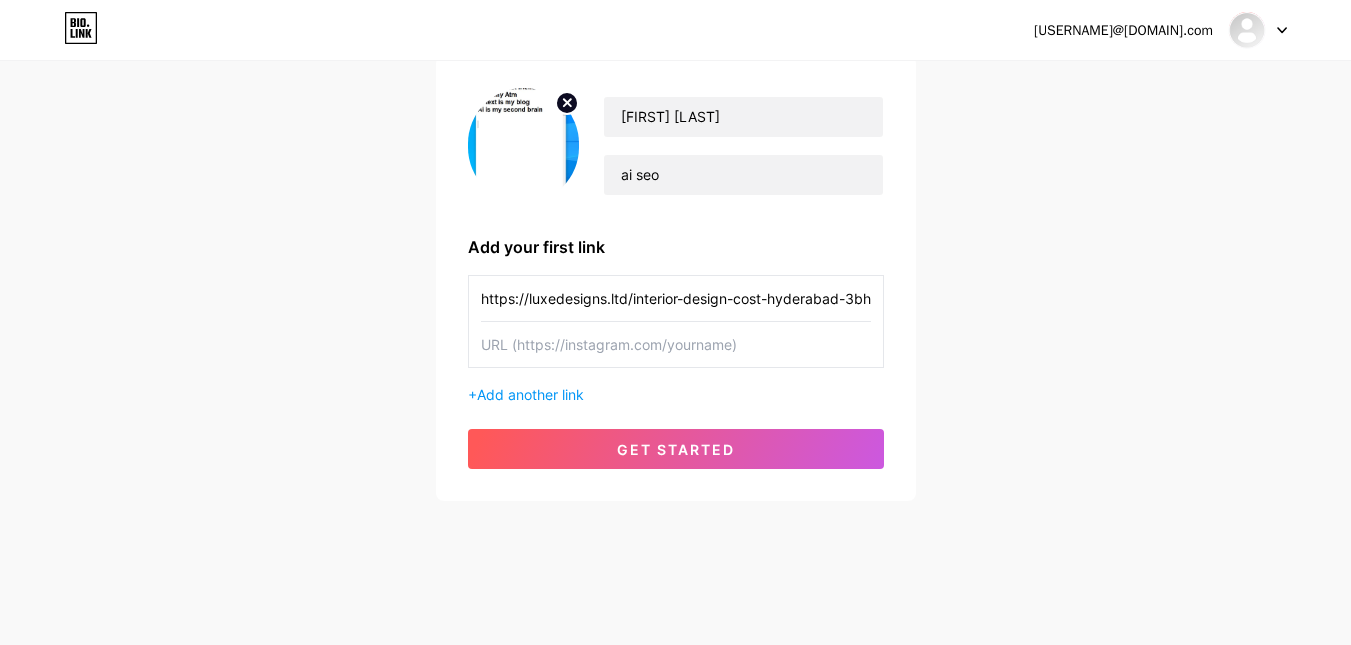 click on "https://luxedesigns.ltd/interior-design-cost-hyderabad-3bhk-villa-2025/" at bounding box center [676, 298] 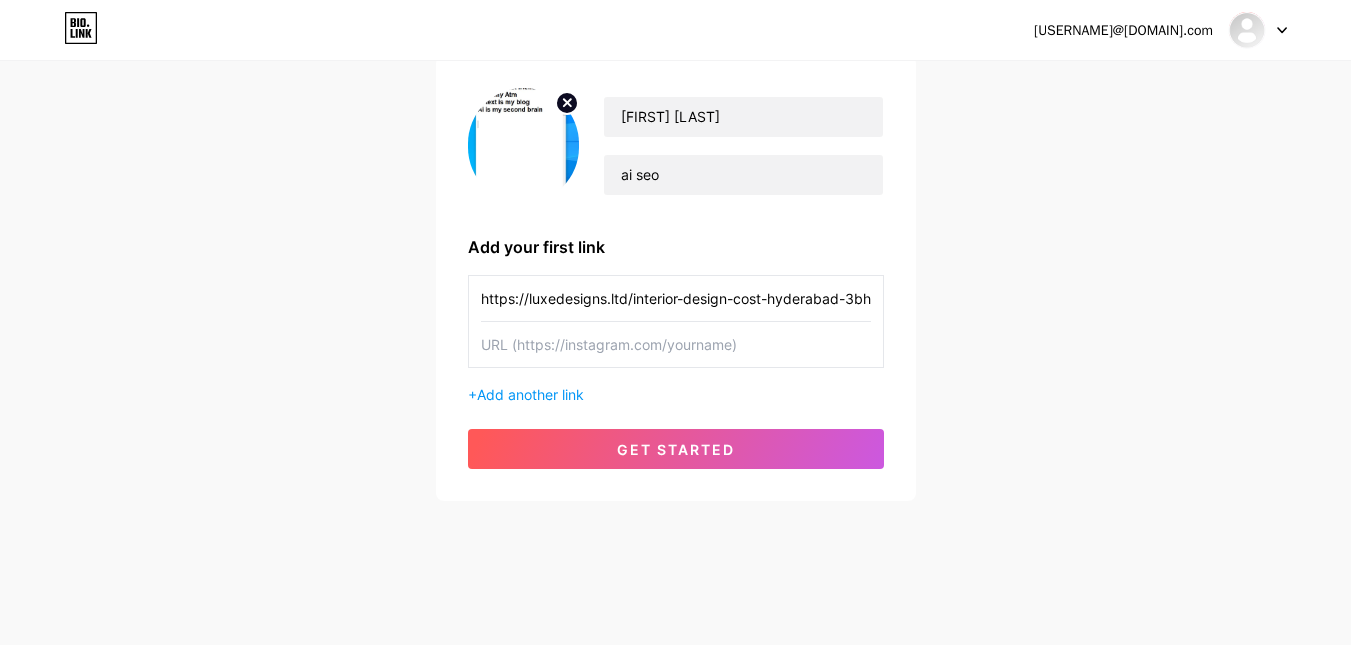 click on "https://luxedesigns.ltd/interior-design-cost-hyderabad-3bhk-villa-2025/
+  Add another link" at bounding box center (676, 340) 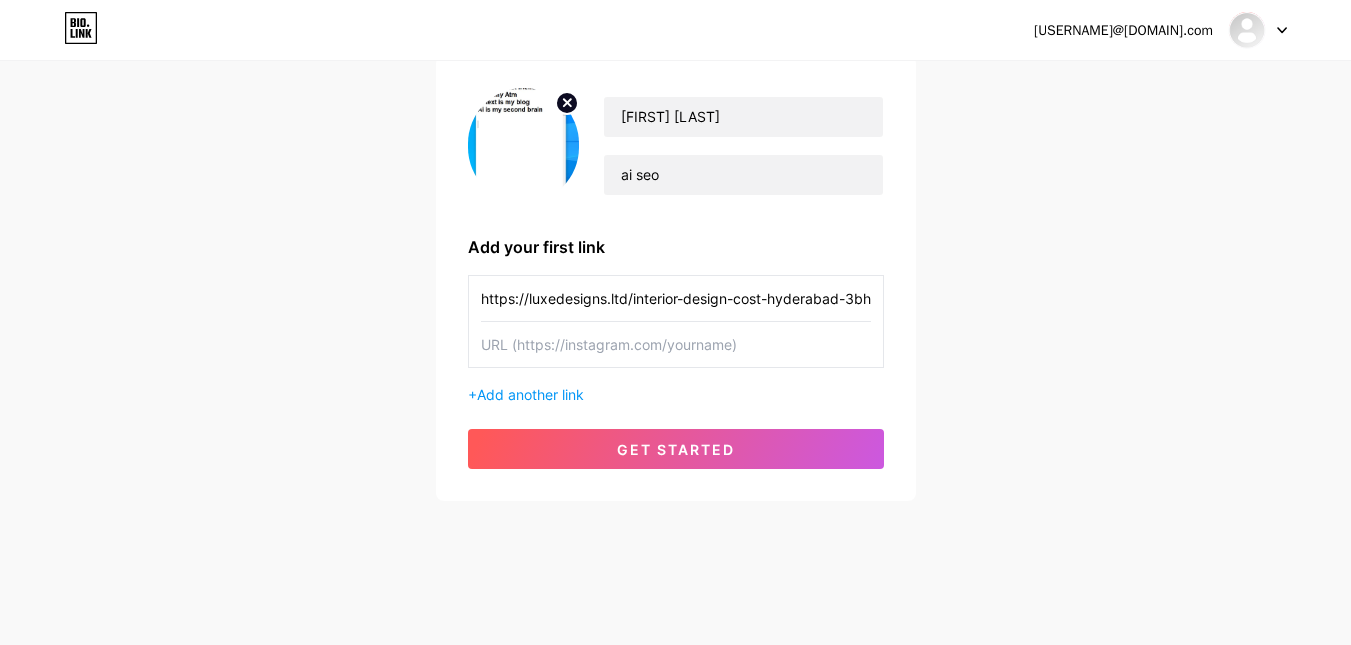 click at bounding box center (676, 298) 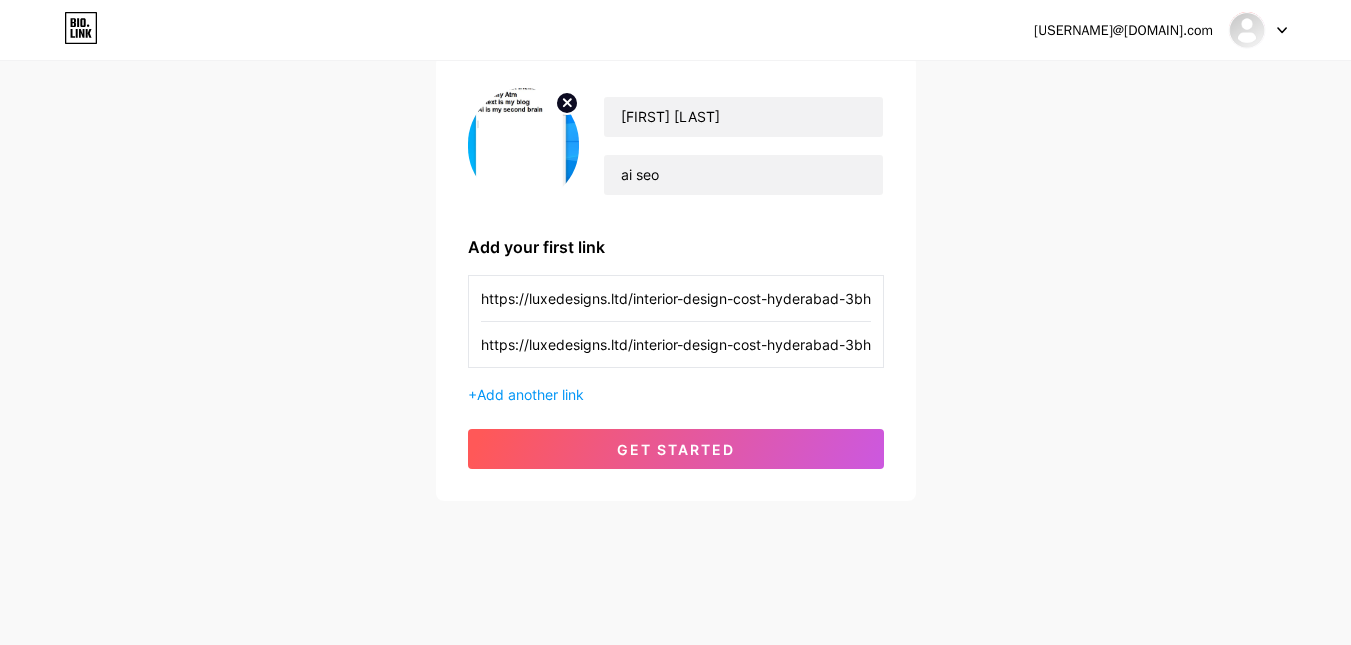 scroll, scrollTop: 0, scrollLeft: 88, axis: horizontal 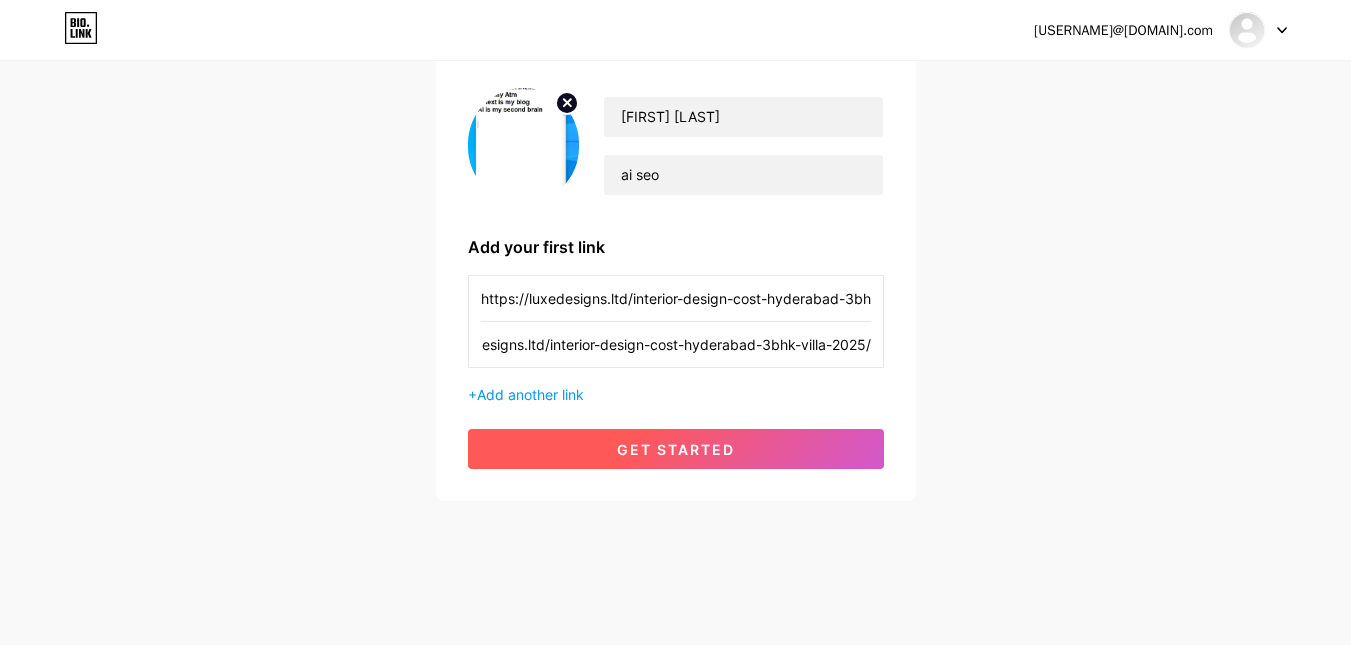 type on "https://luxedesigns.ltd/interior-design-cost-hyderabad-3bhk-villa-2025/" 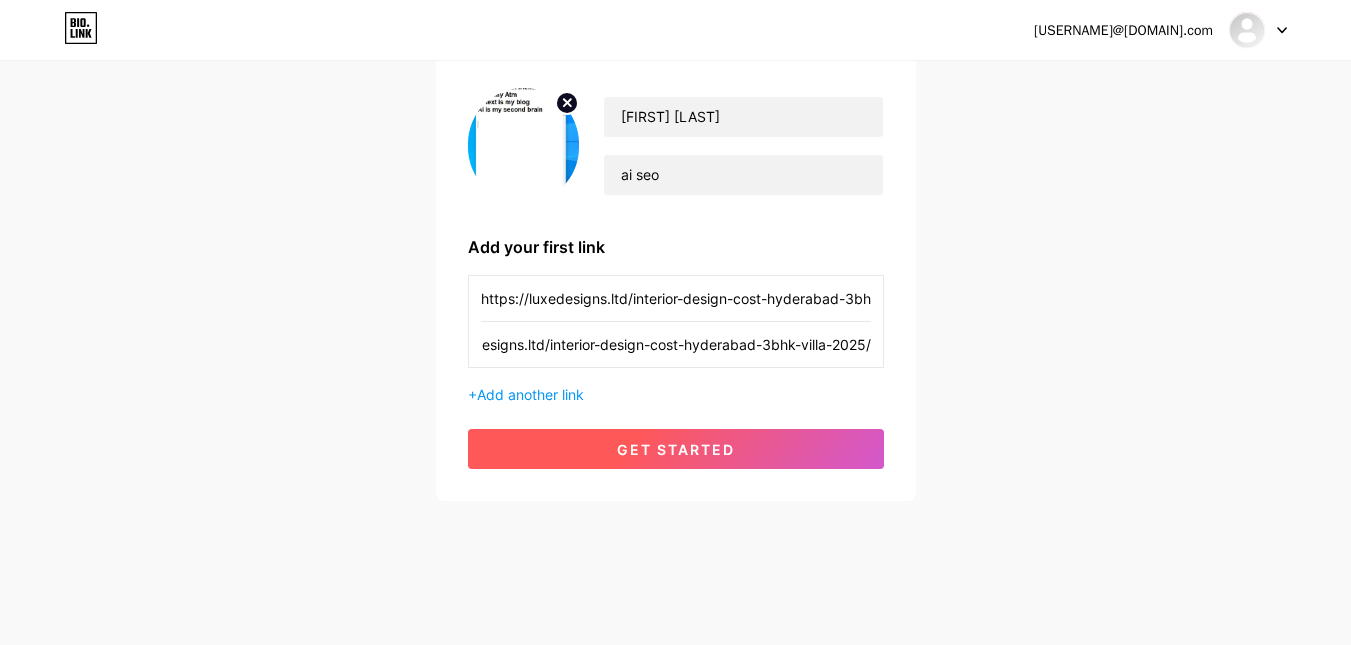 scroll, scrollTop: 0, scrollLeft: 0, axis: both 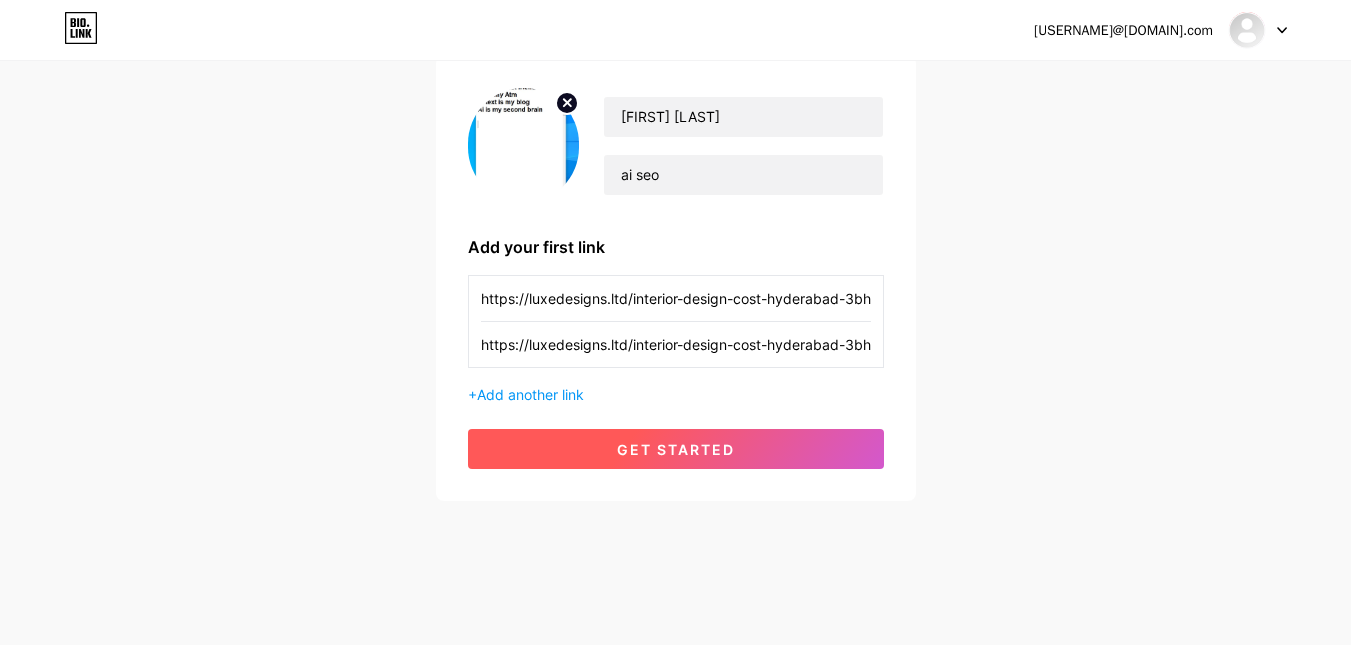 click on "get started" at bounding box center (676, 449) 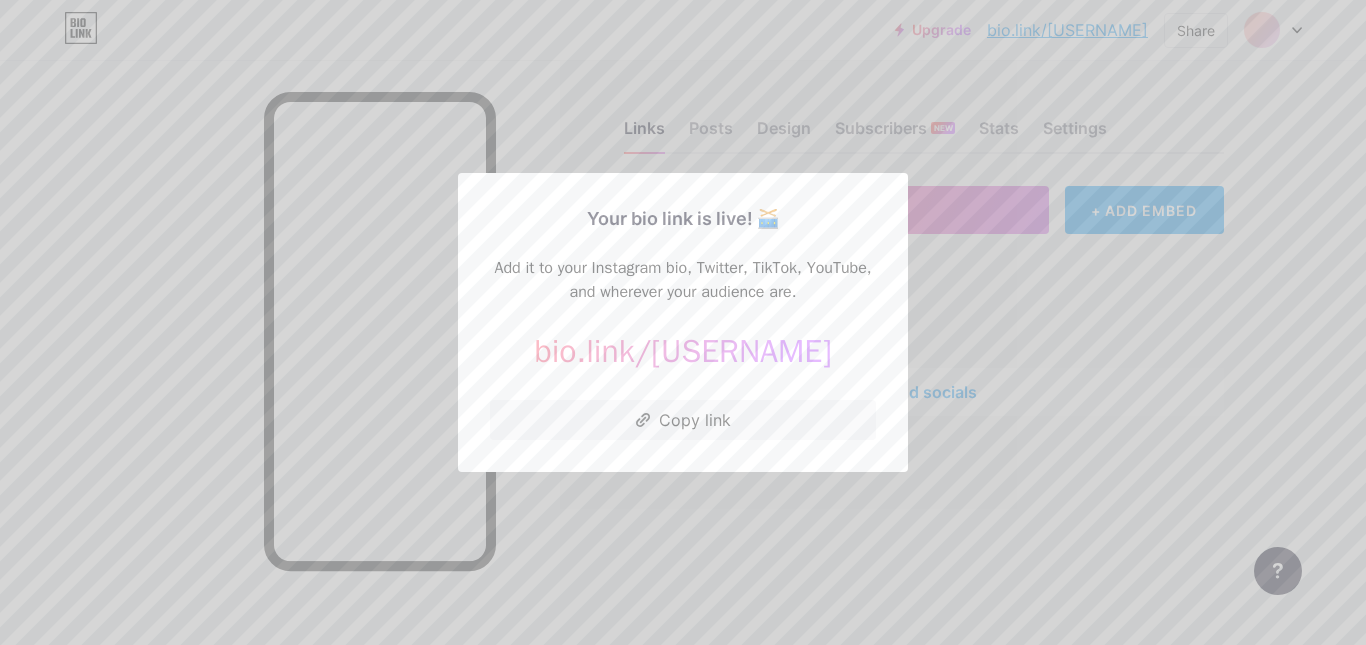 click at bounding box center [683, 322] 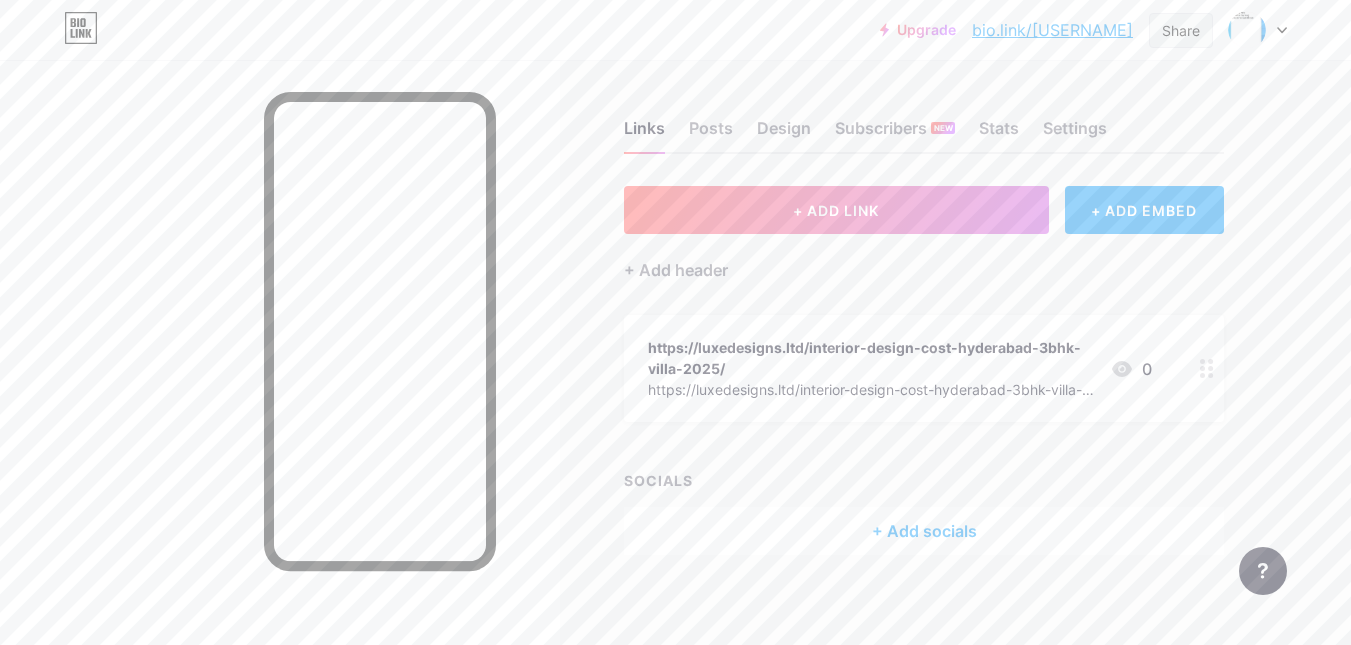 click on "Share" at bounding box center (1181, 30) 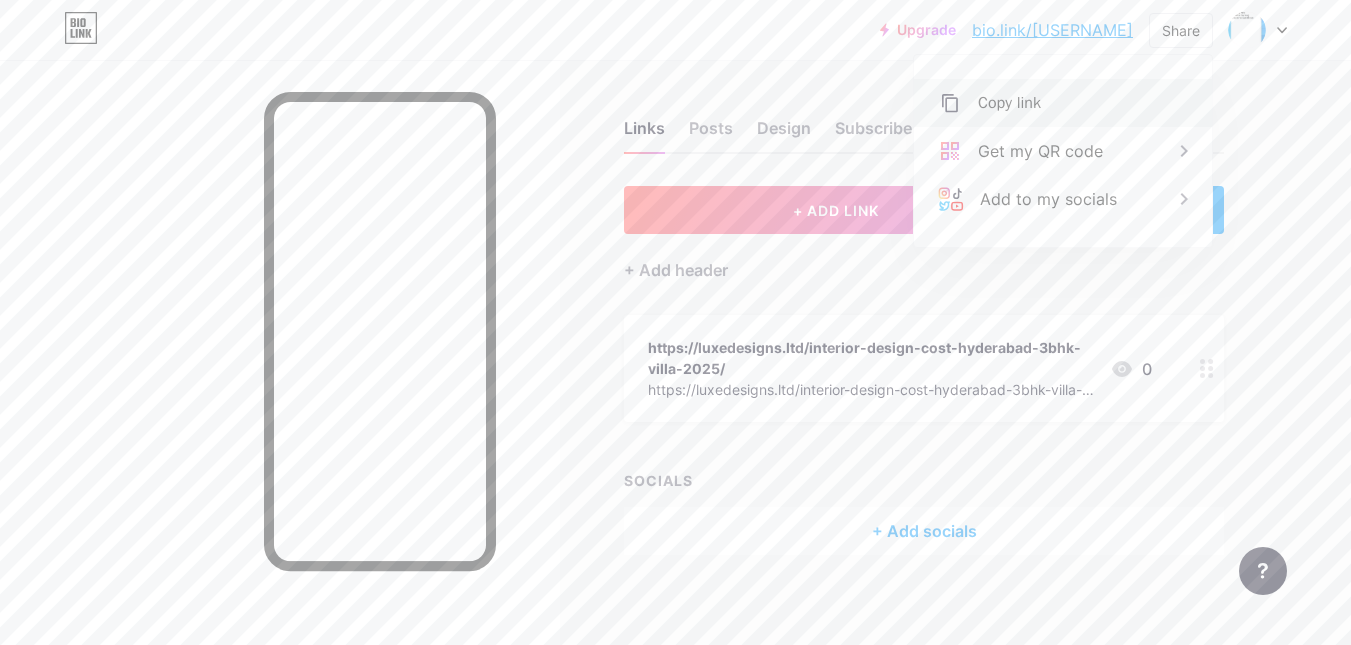 click on "Copy link" at bounding box center [1063, 103] 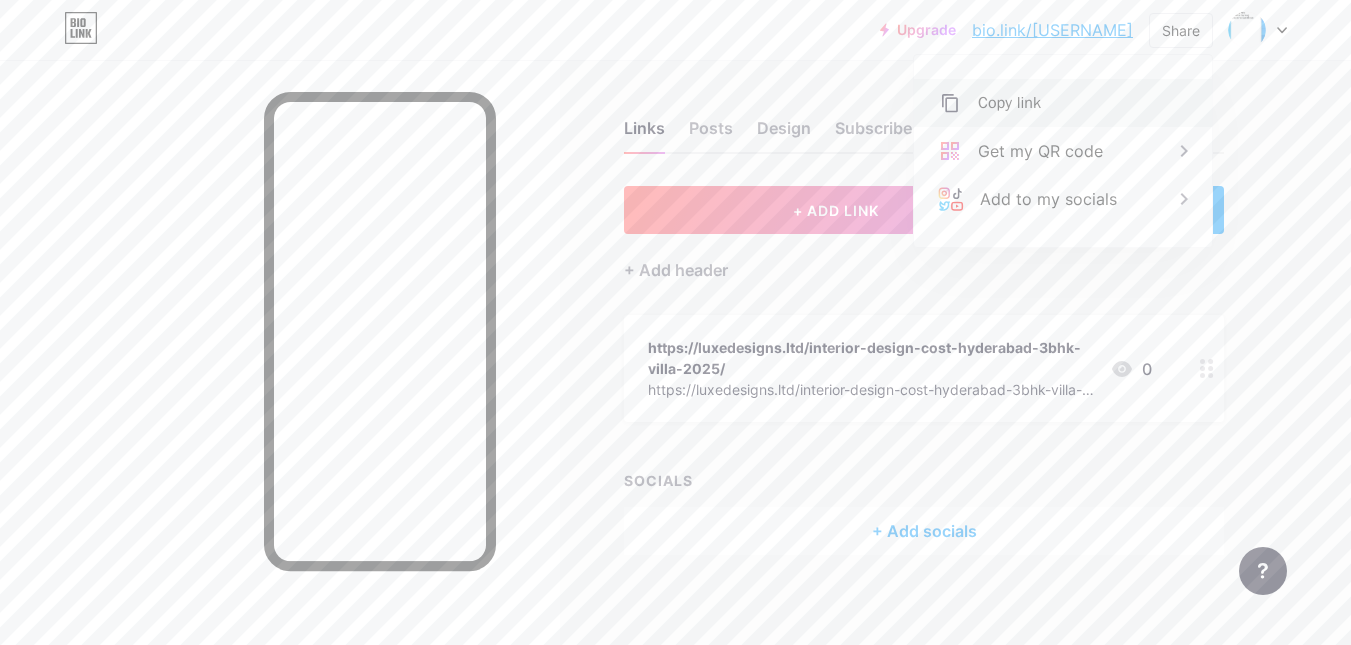 click on "Copy link" at bounding box center (1009, 103) 